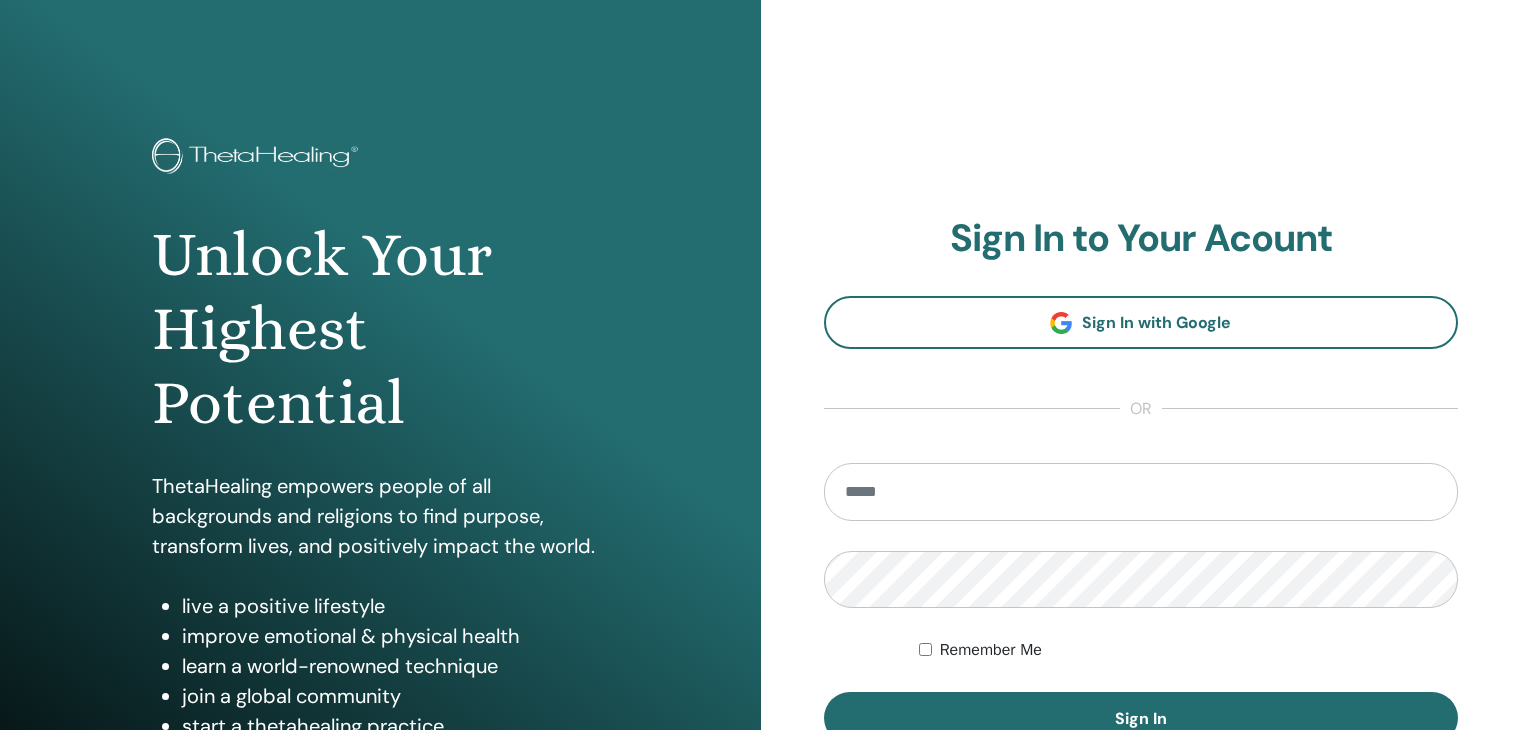 scroll, scrollTop: 0, scrollLeft: 0, axis: both 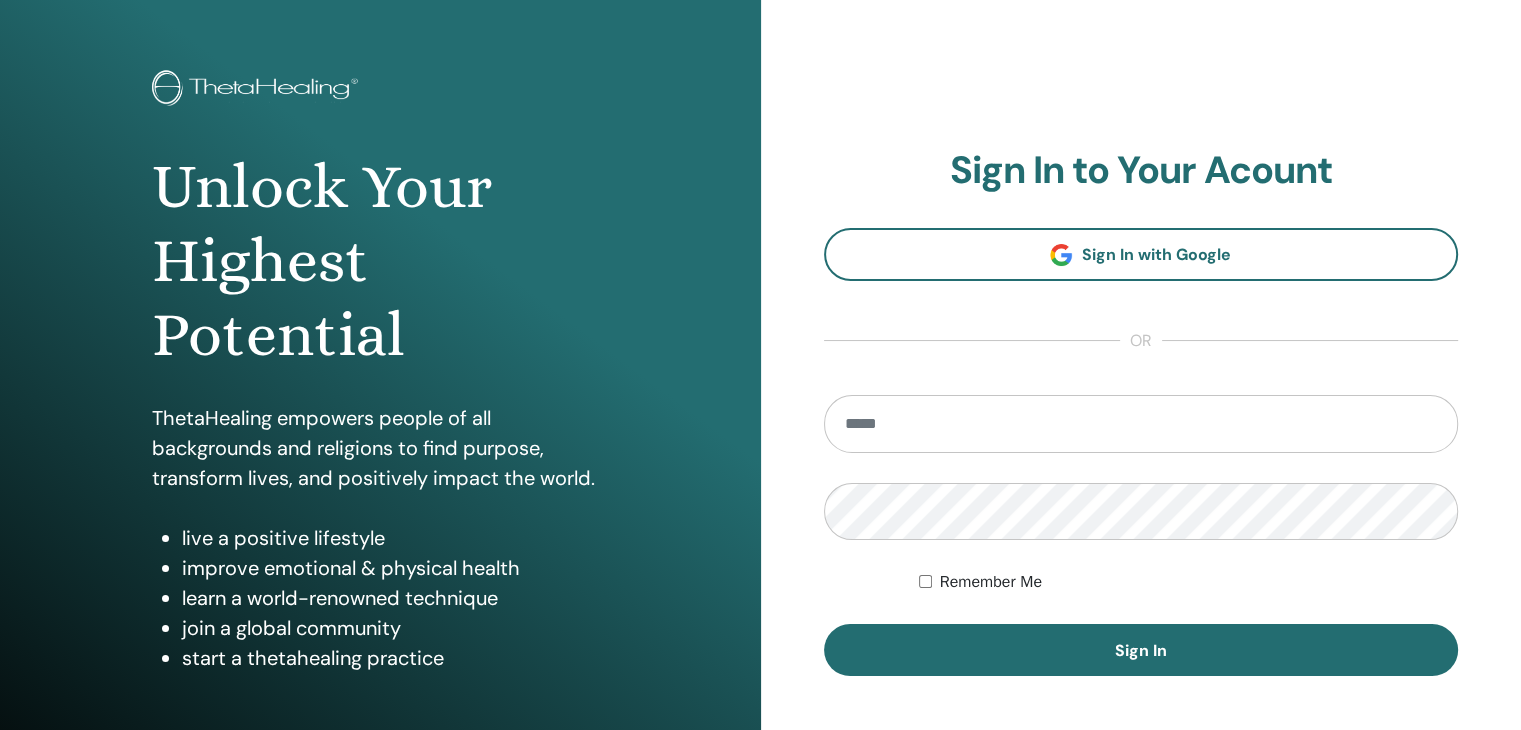 click at bounding box center [1141, 424] 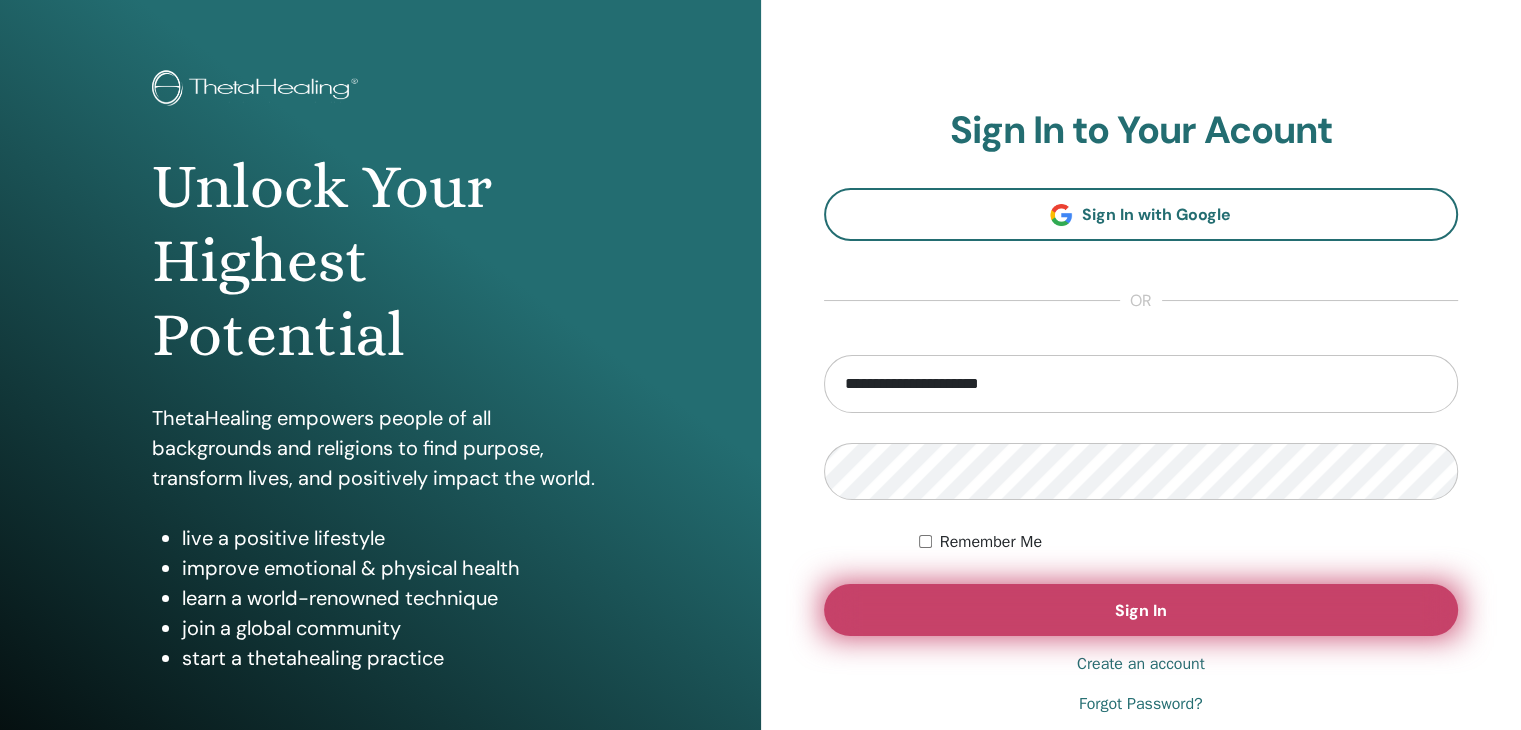 click on "Sign In" at bounding box center [1141, 610] 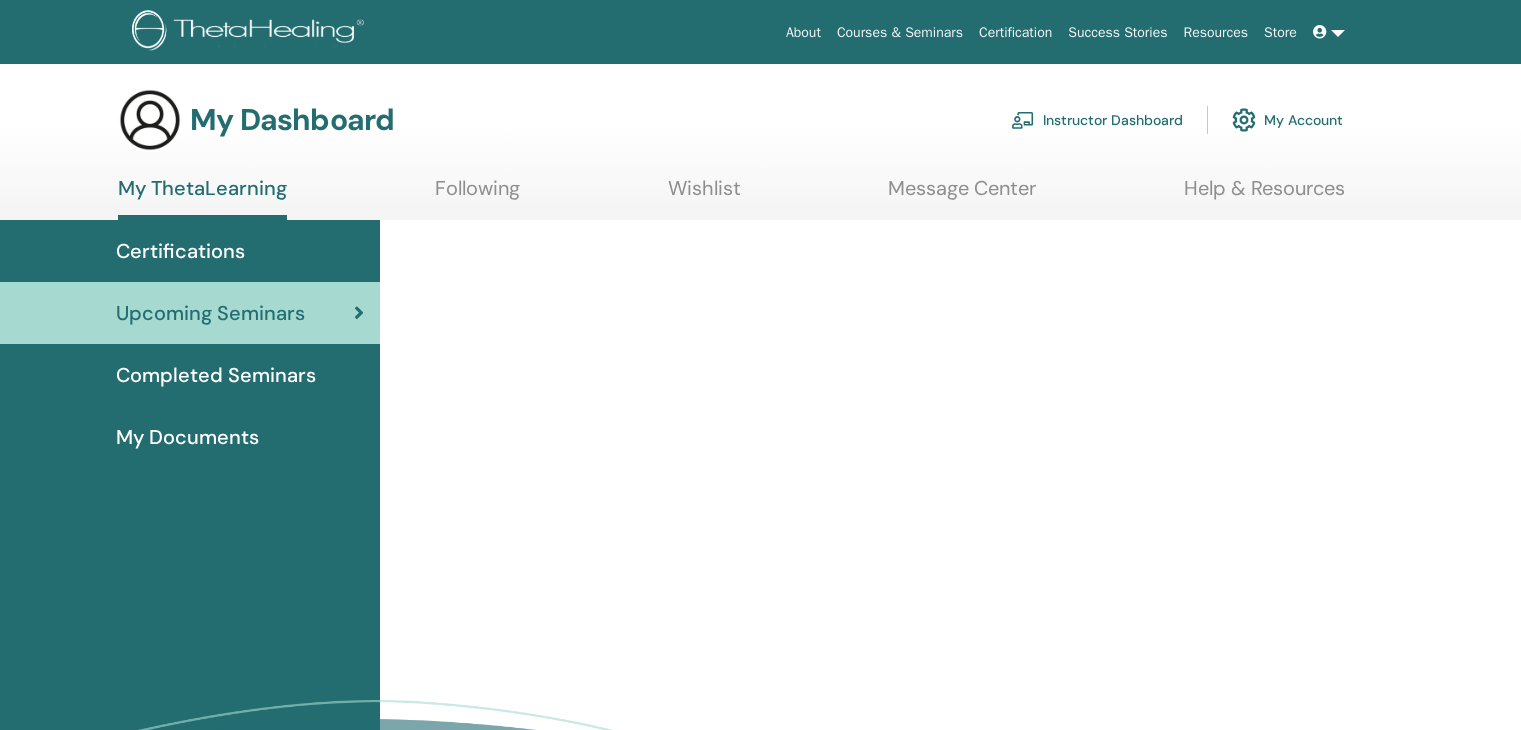 scroll, scrollTop: 0, scrollLeft: 0, axis: both 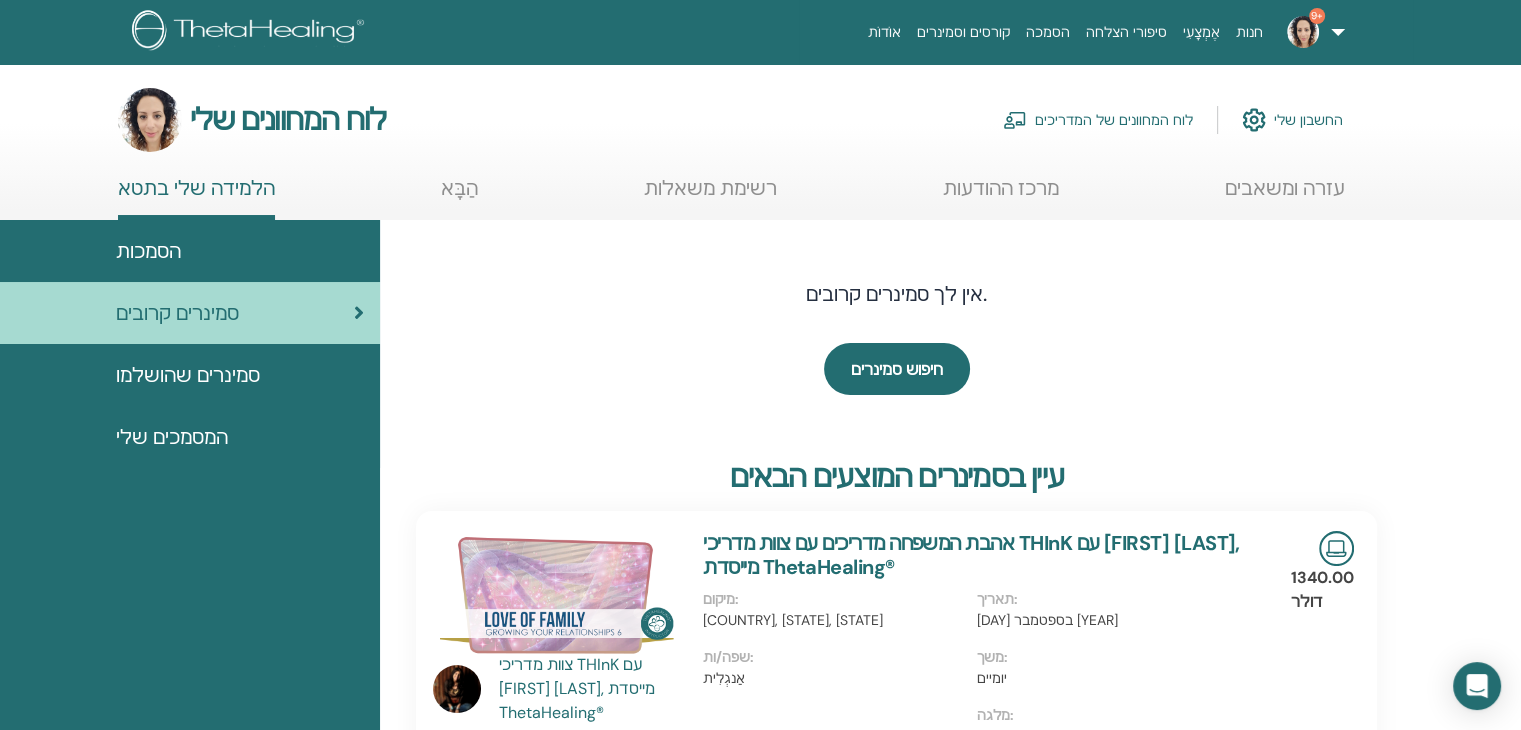 click on "הסמכות" at bounding box center [148, 251] 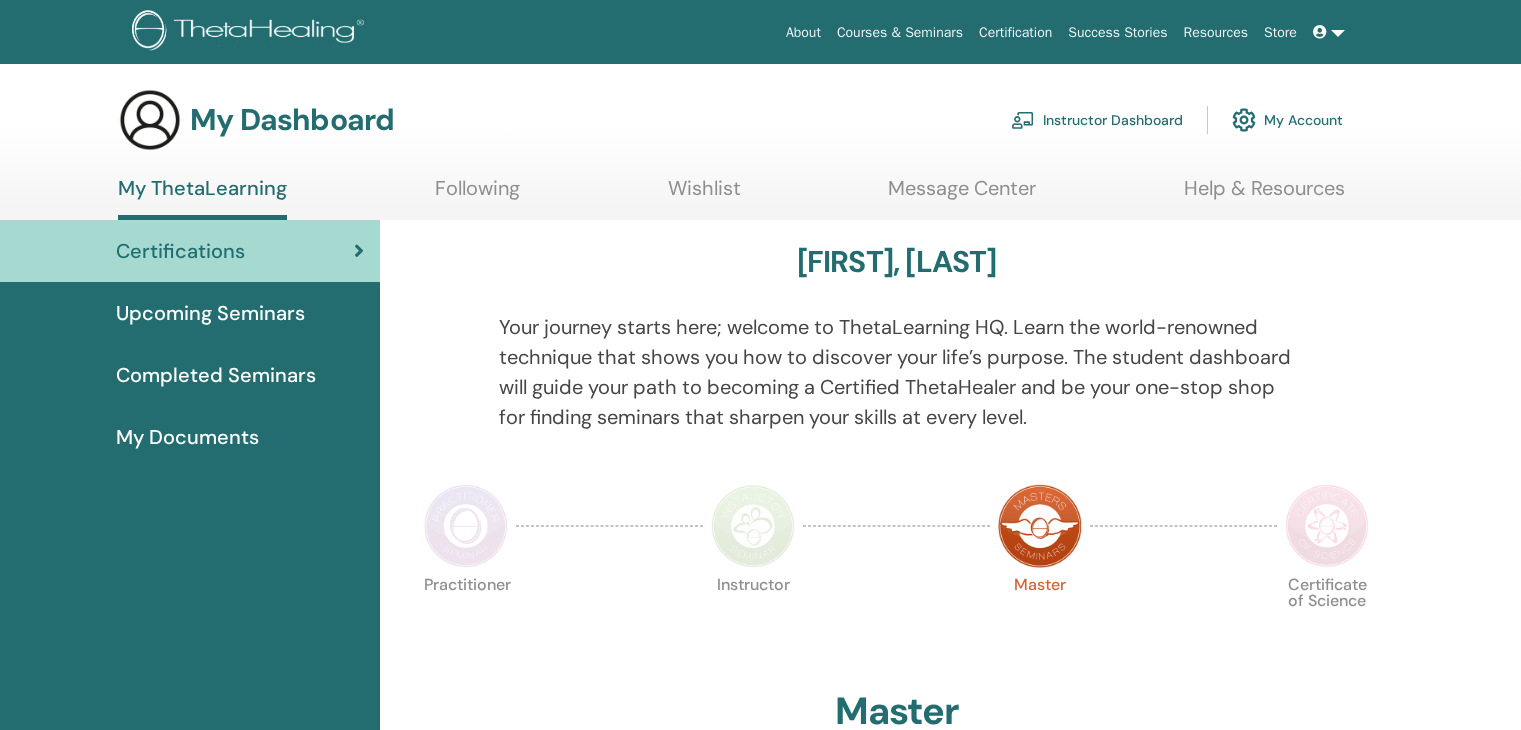 scroll, scrollTop: 0, scrollLeft: 0, axis: both 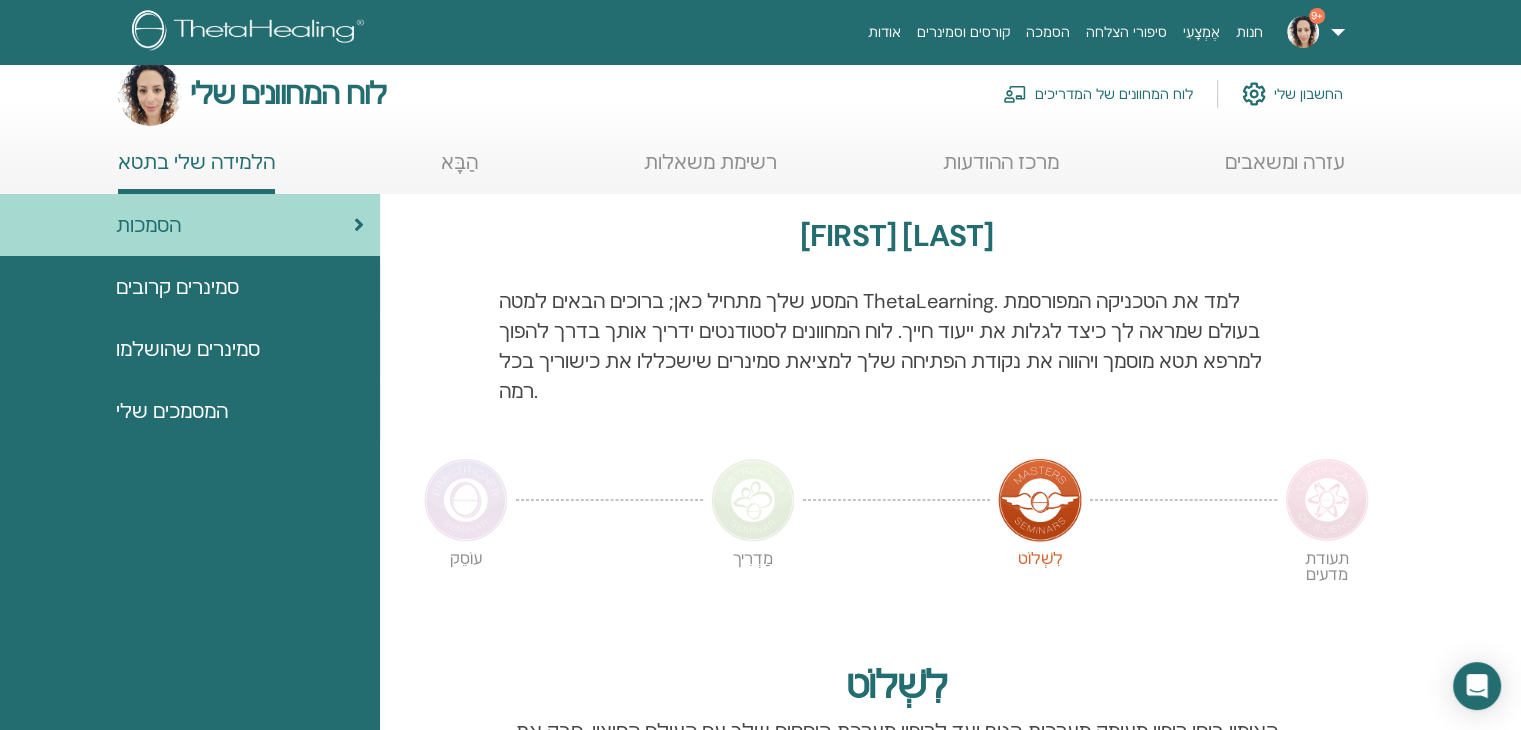 click on "לוח המחוונים של המדריכים" at bounding box center (1114, 95) 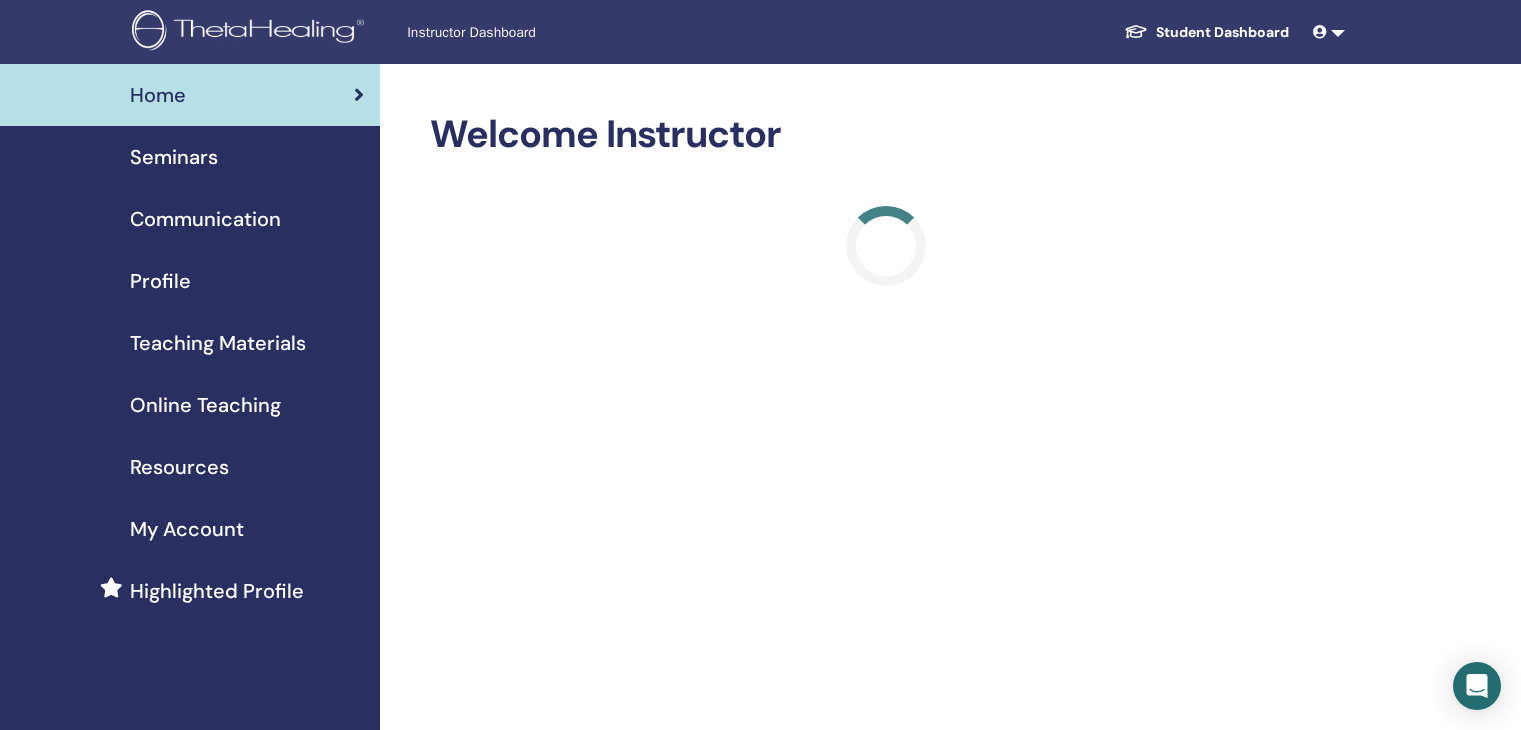 scroll, scrollTop: 0, scrollLeft: 0, axis: both 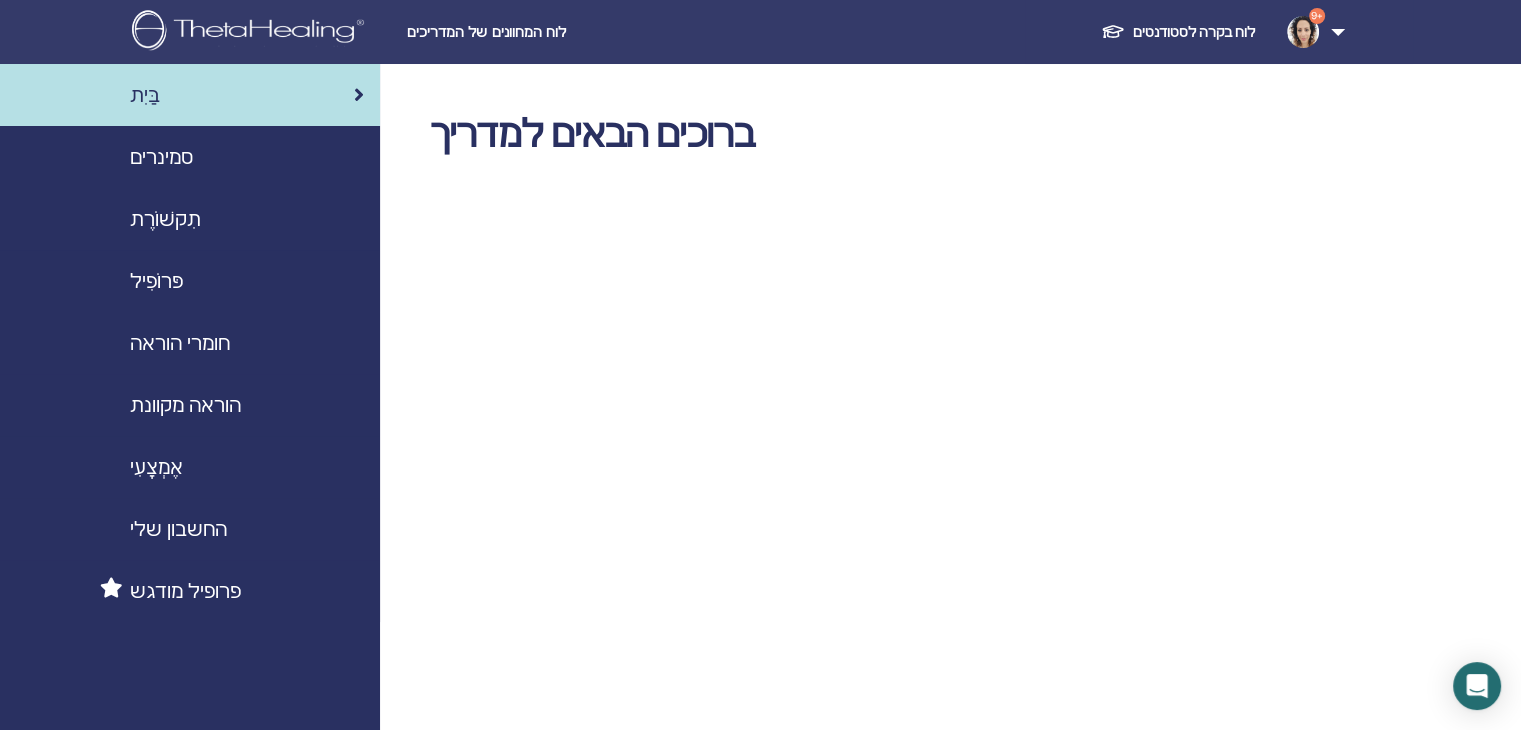 click on "סמינרים" at bounding box center [161, 157] 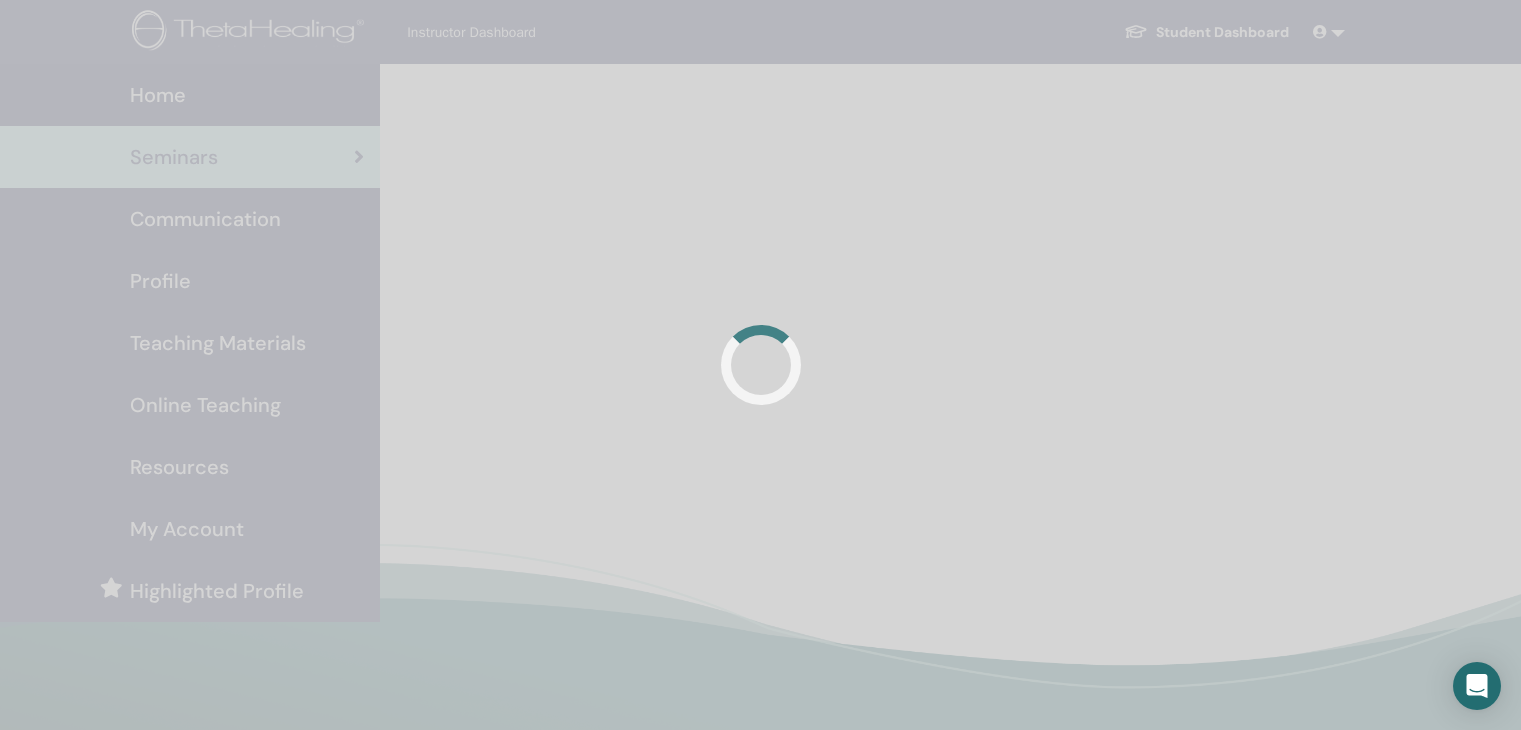scroll, scrollTop: 0, scrollLeft: 0, axis: both 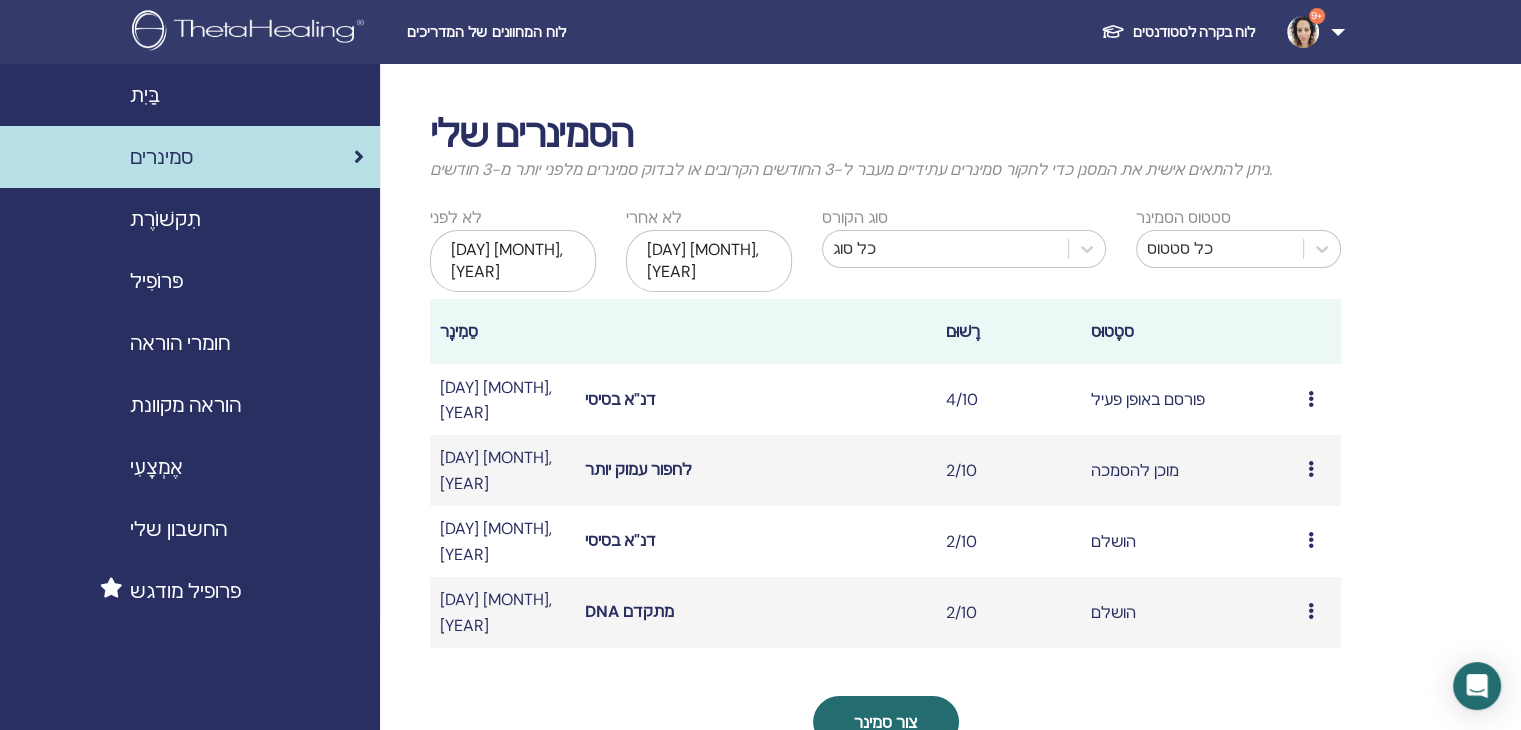 click at bounding box center (1311, 399) 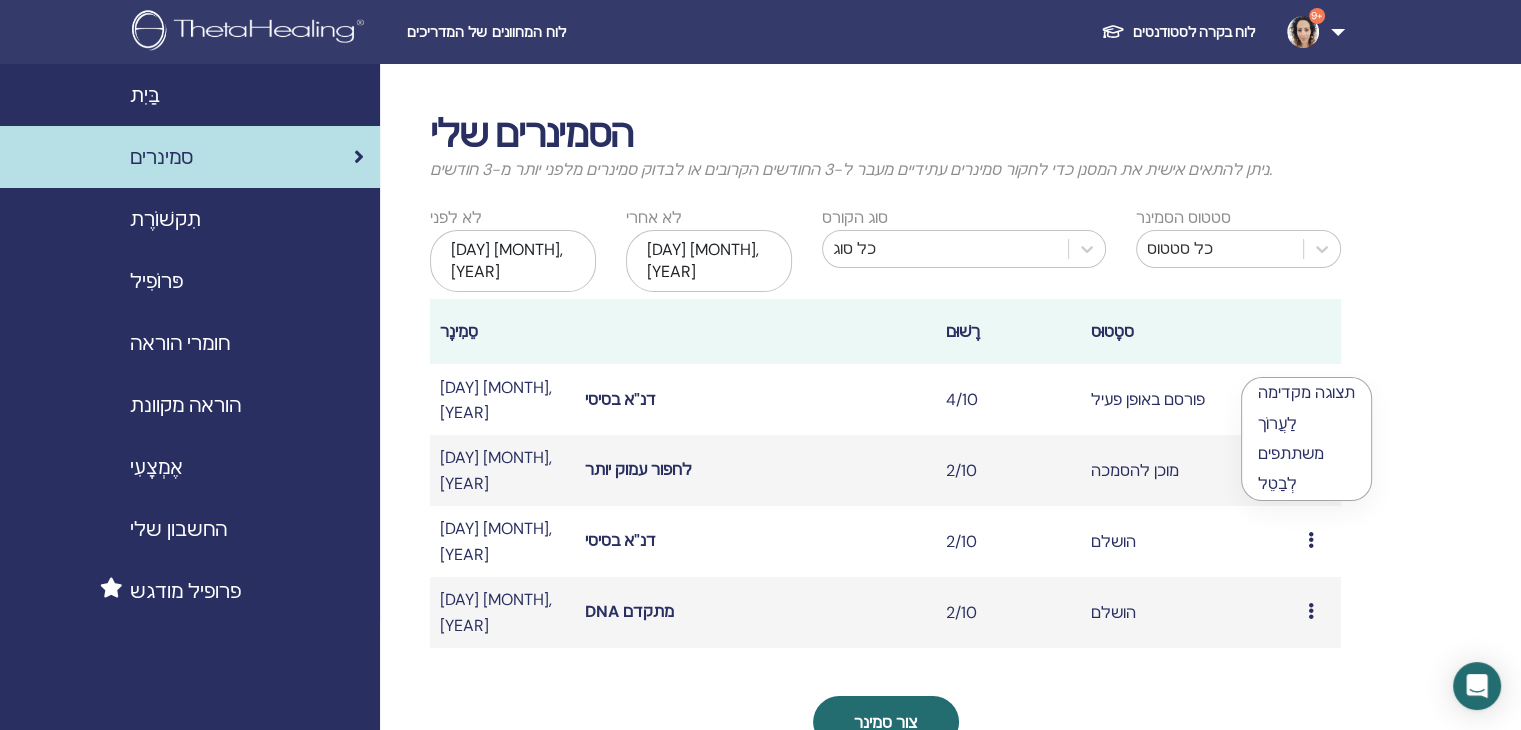 click on "לַעֲרוֹך" at bounding box center [1277, 423] 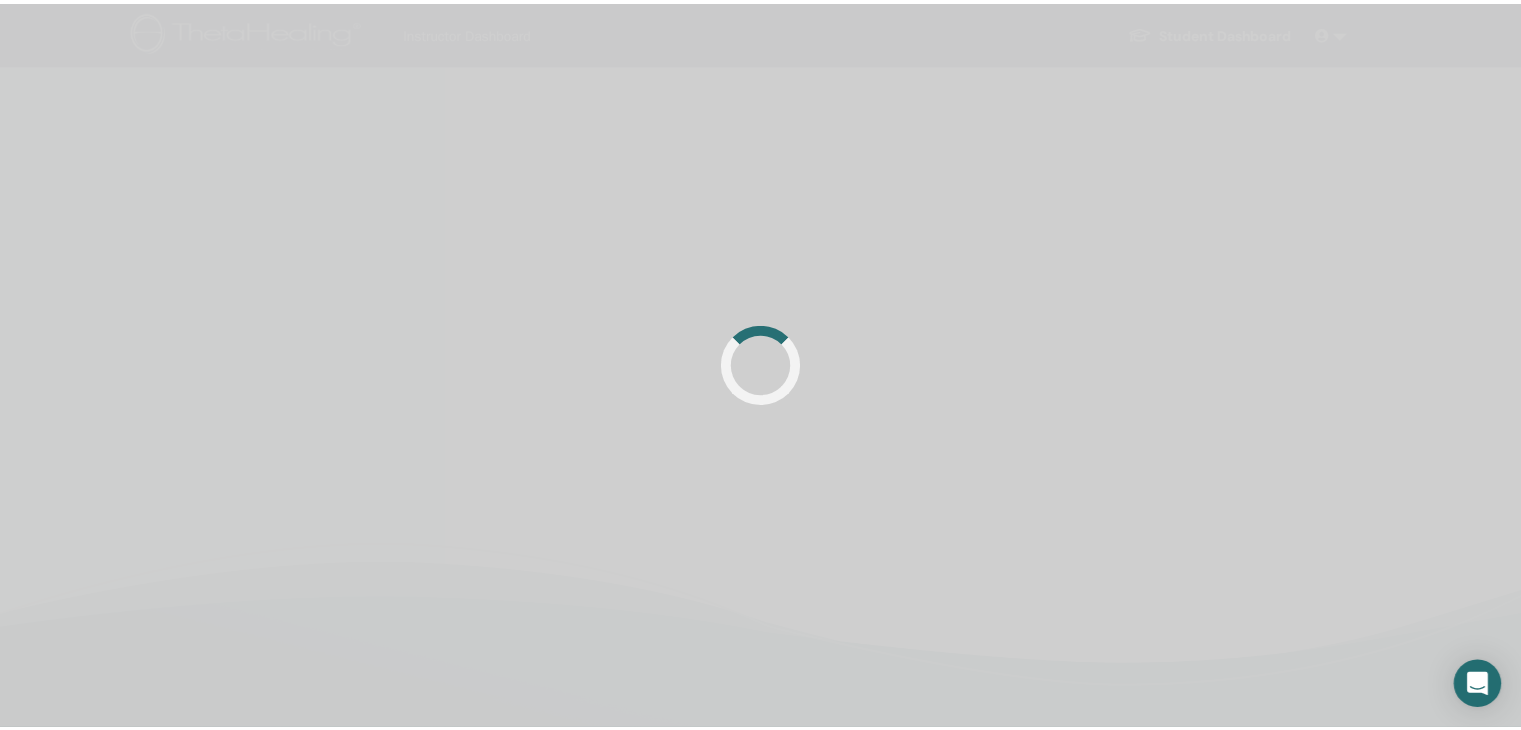 scroll, scrollTop: 0, scrollLeft: 0, axis: both 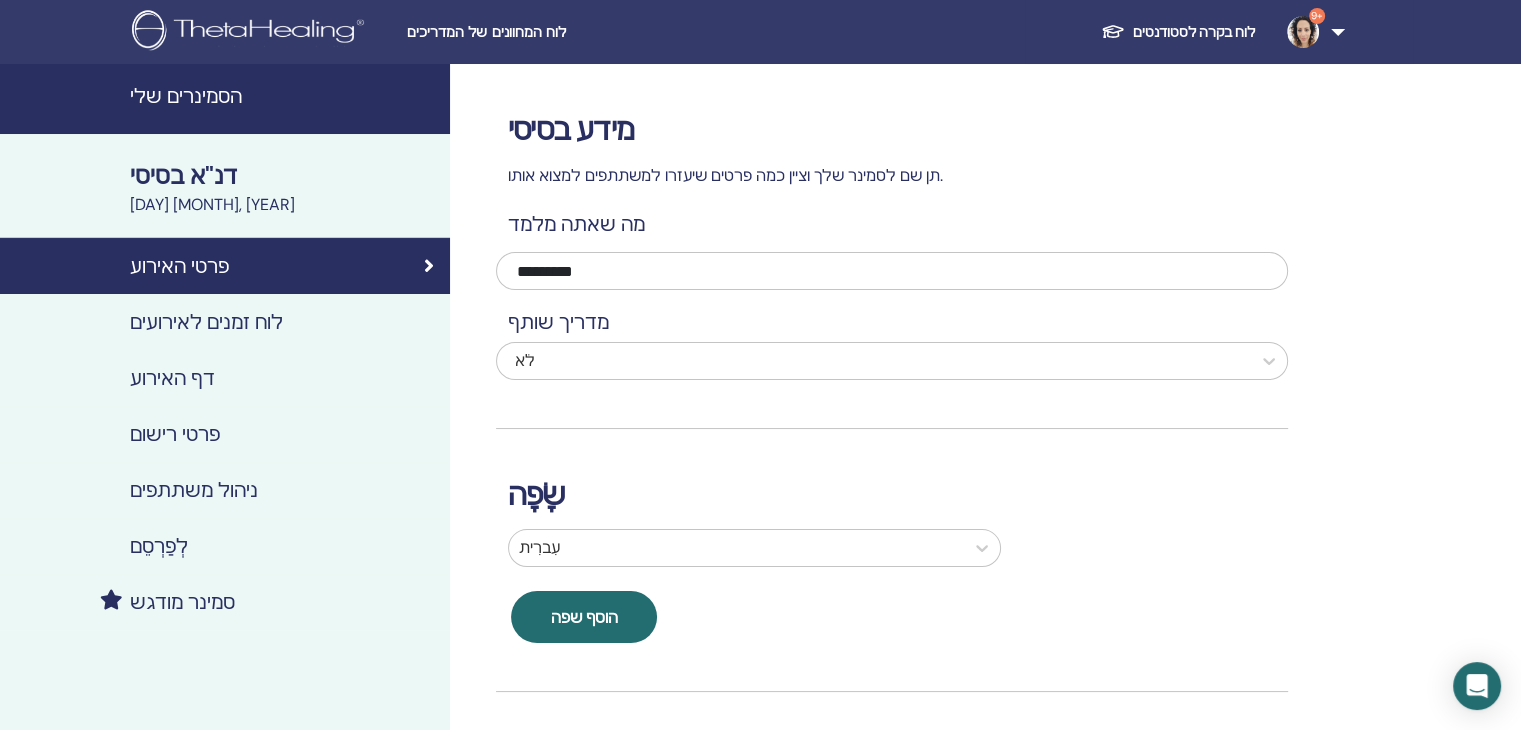 click on "דף האירוע" at bounding box center (172, 378) 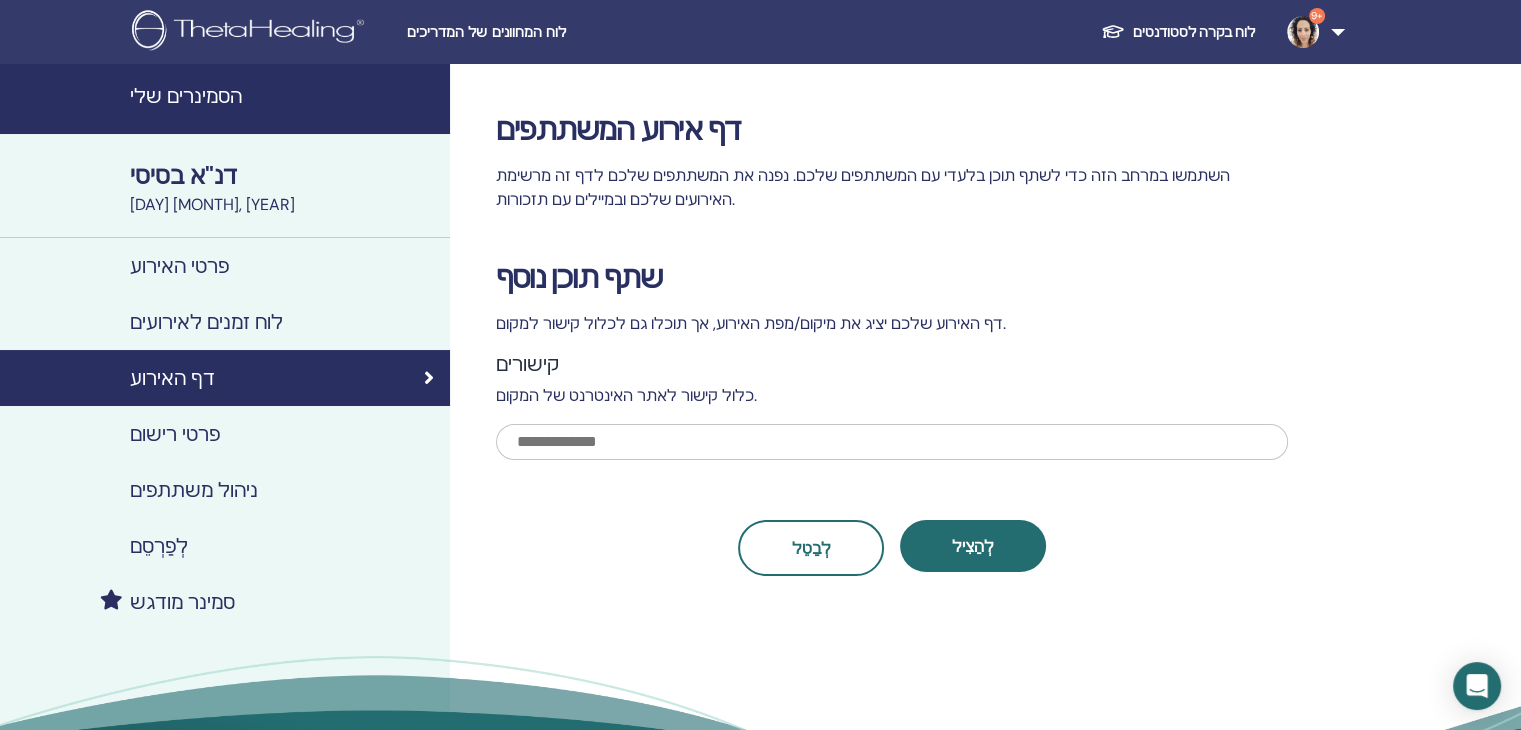 click on "לוח זמנים לאירועים" at bounding box center (206, 322) 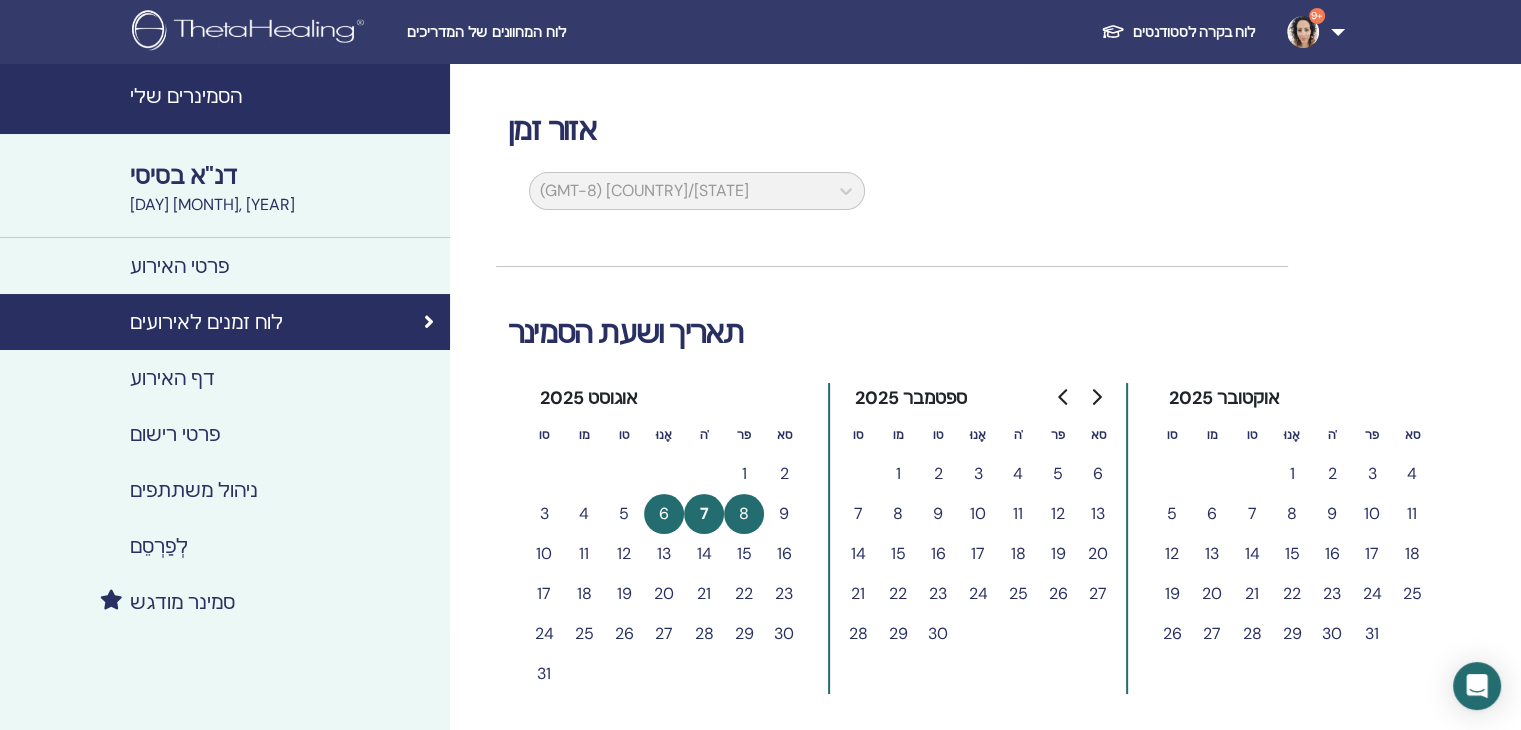 click on "פרטי רישום" at bounding box center [175, 434] 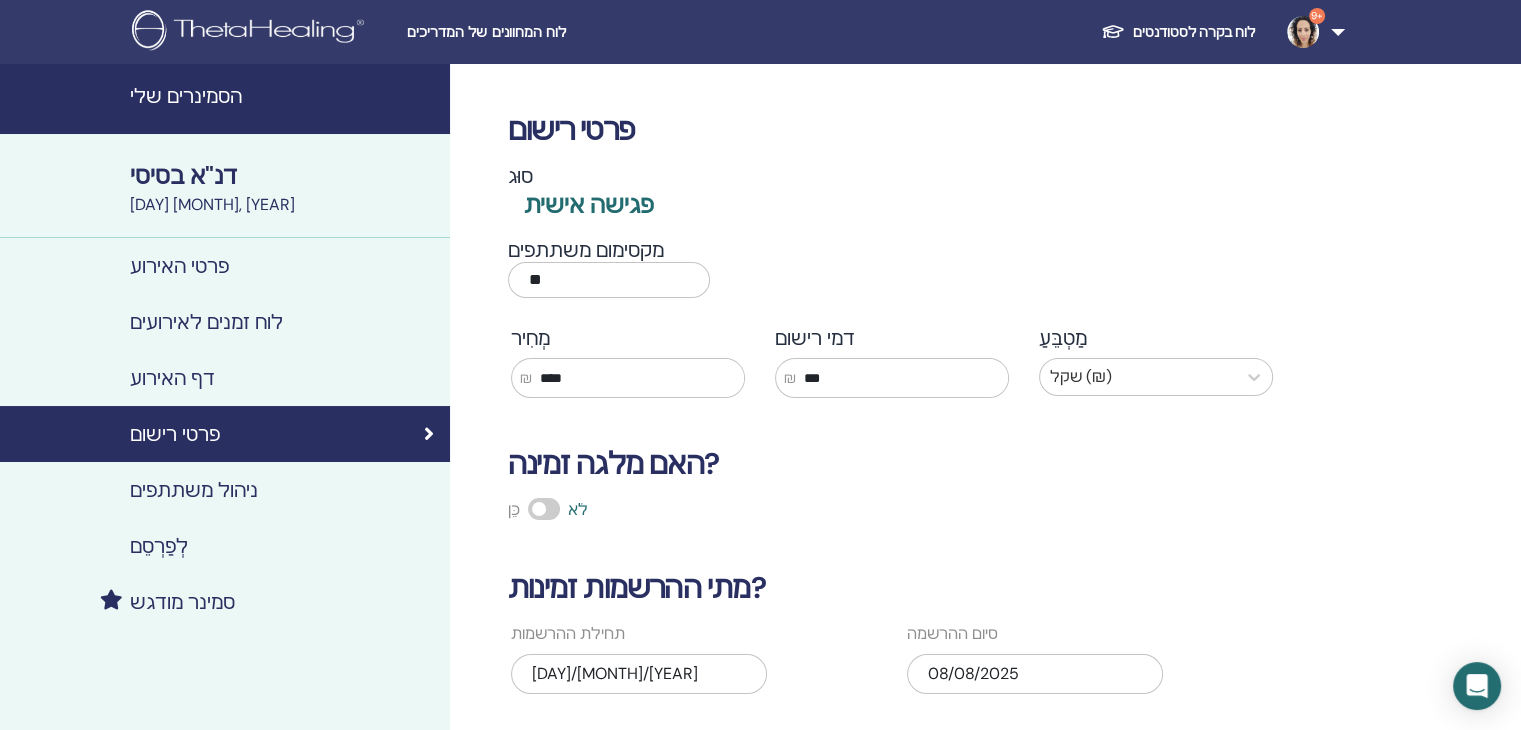 click on "ניהול משתתפים" at bounding box center (194, 490) 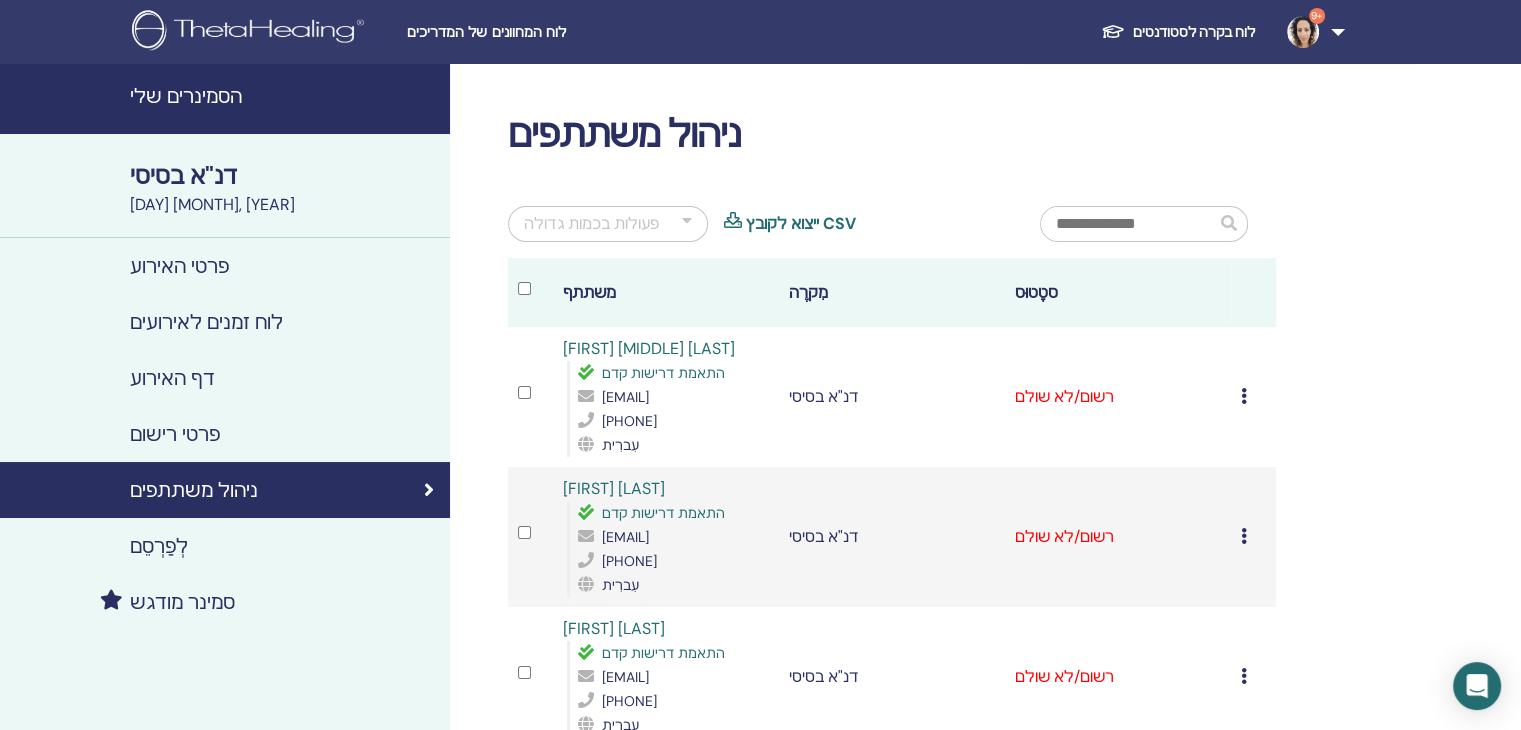 click on "ביטול רישום אל תעשה אישור אוטומטי סמן כמשולם סמן כלא שולם סמן כנעדר השלם ואישור הורד תעודה" at bounding box center [1253, 397] 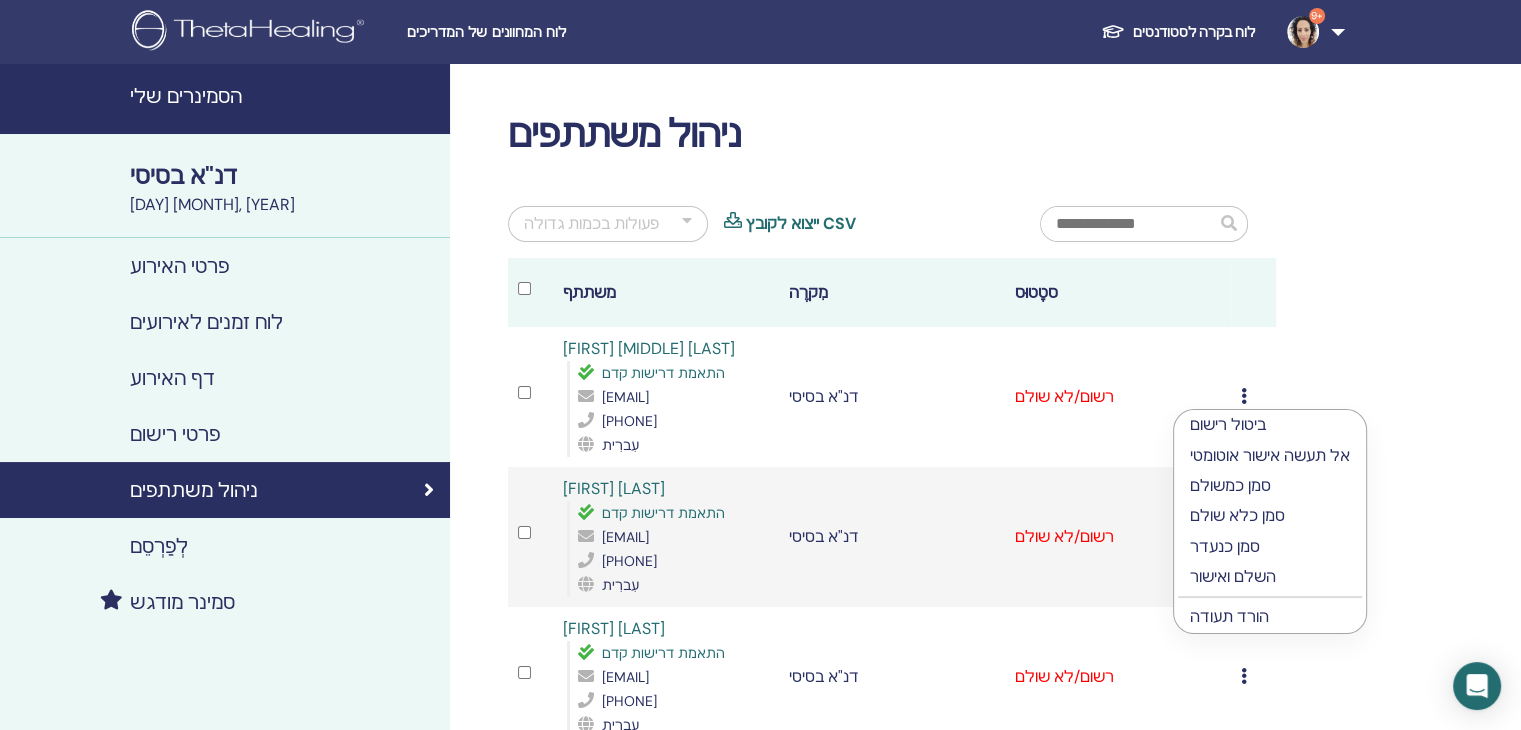 click on "הורד תעודה" at bounding box center (1229, 616) 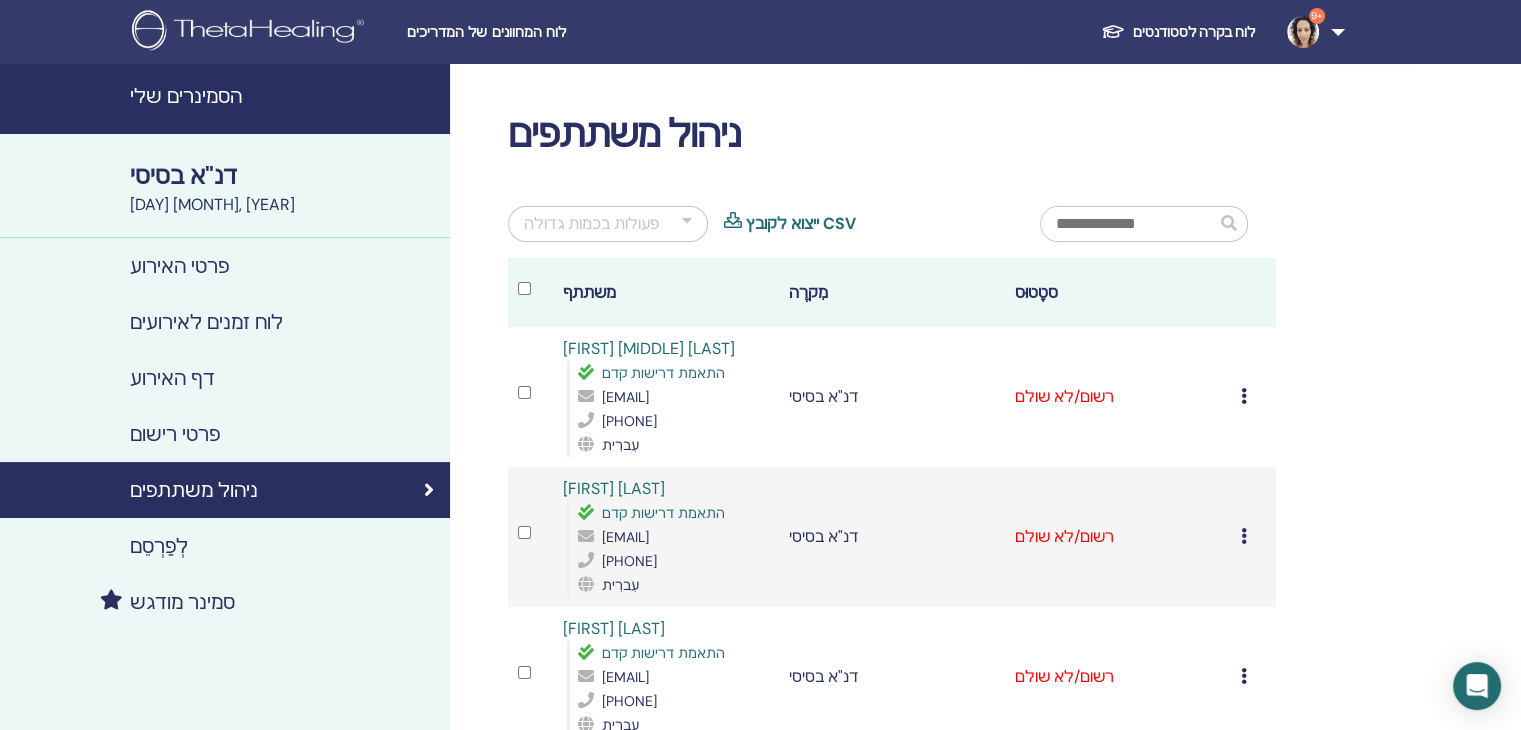 click on "ביטול רישום אל תעשה אישור אוטומטי סמן כמשולם סמן כלא שולם סמן כנעדר השלם ואישור הורד תעודה" at bounding box center [1253, 537] 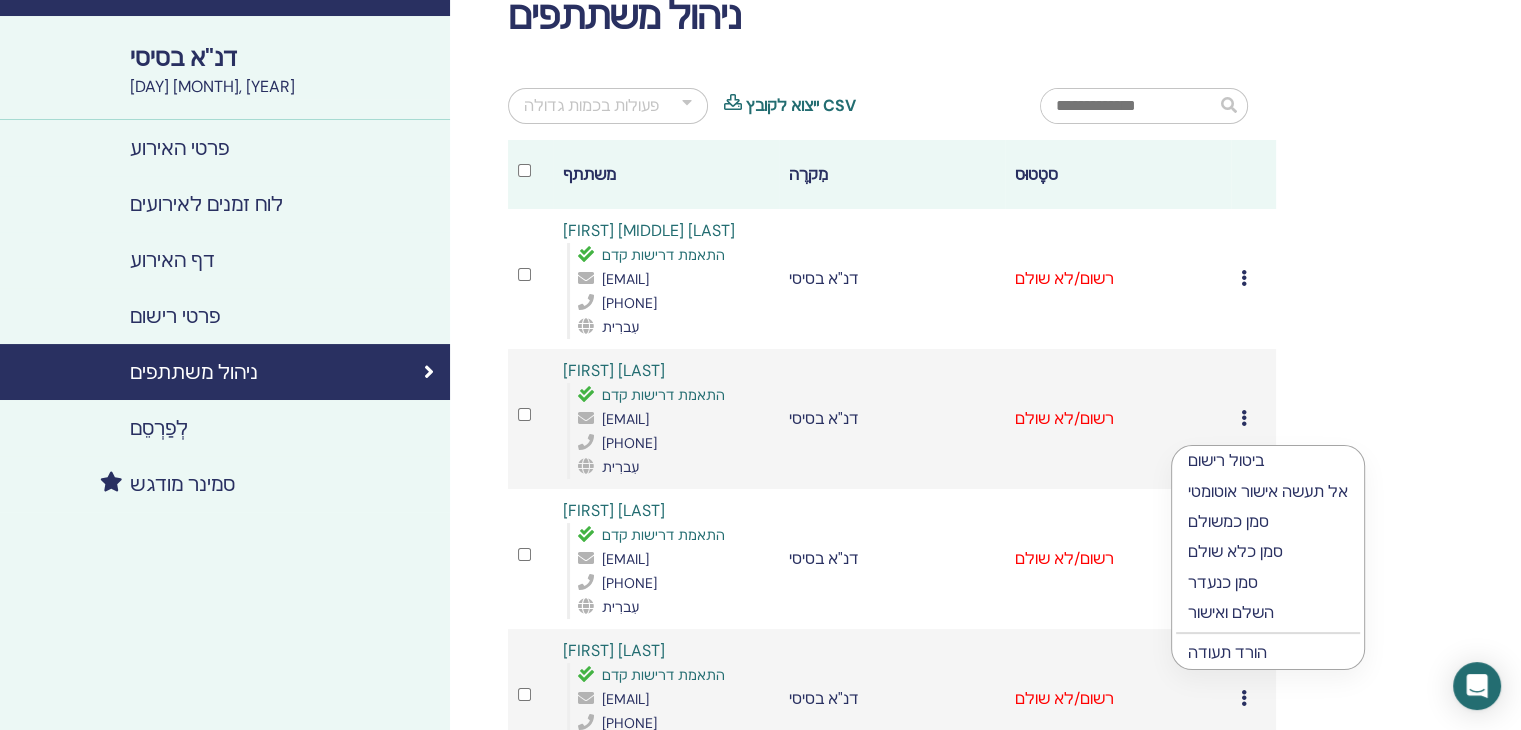 scroll, scrollTop: 116, scrollLeft: 0, axis: vertical 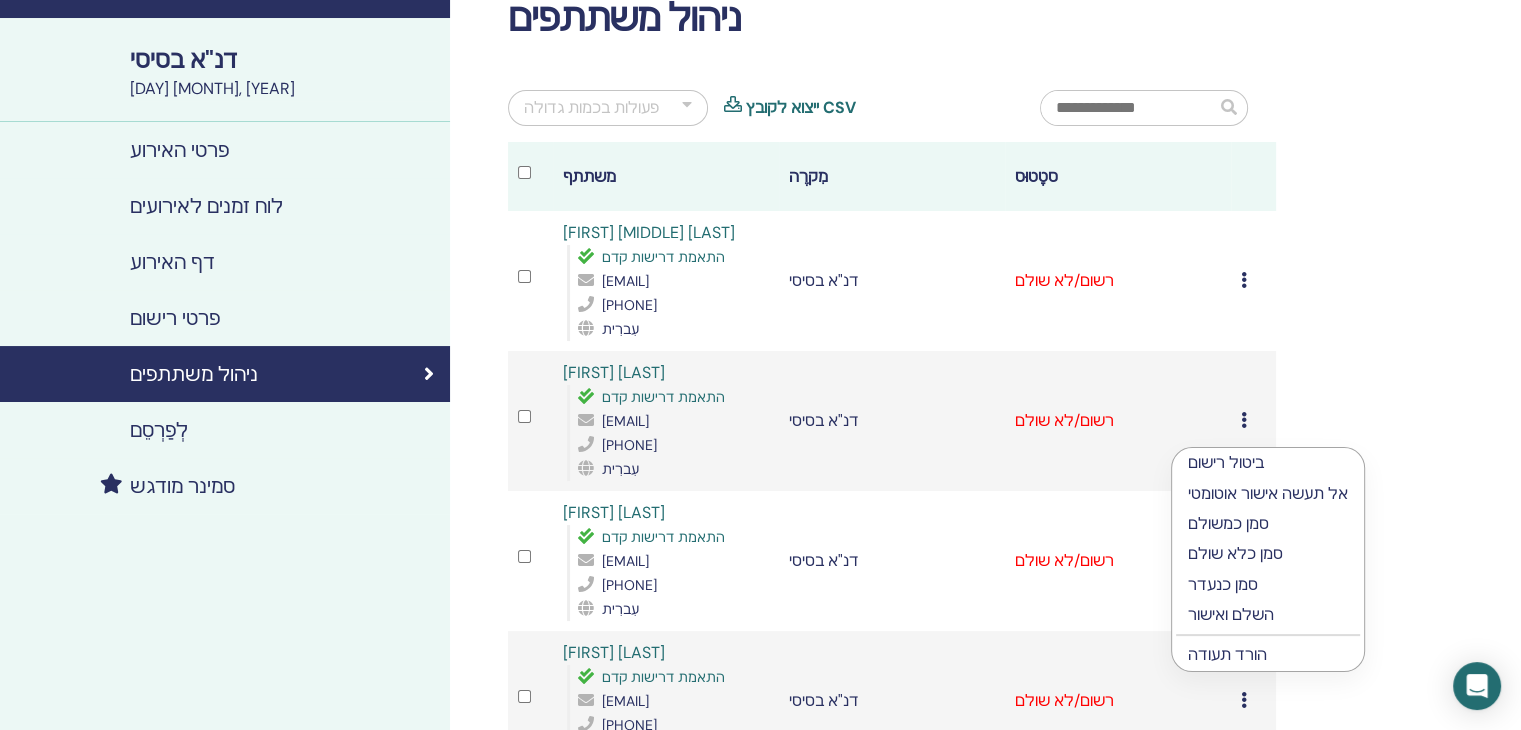 click on "הורד תעודה" at bounding box center [1227, 654] 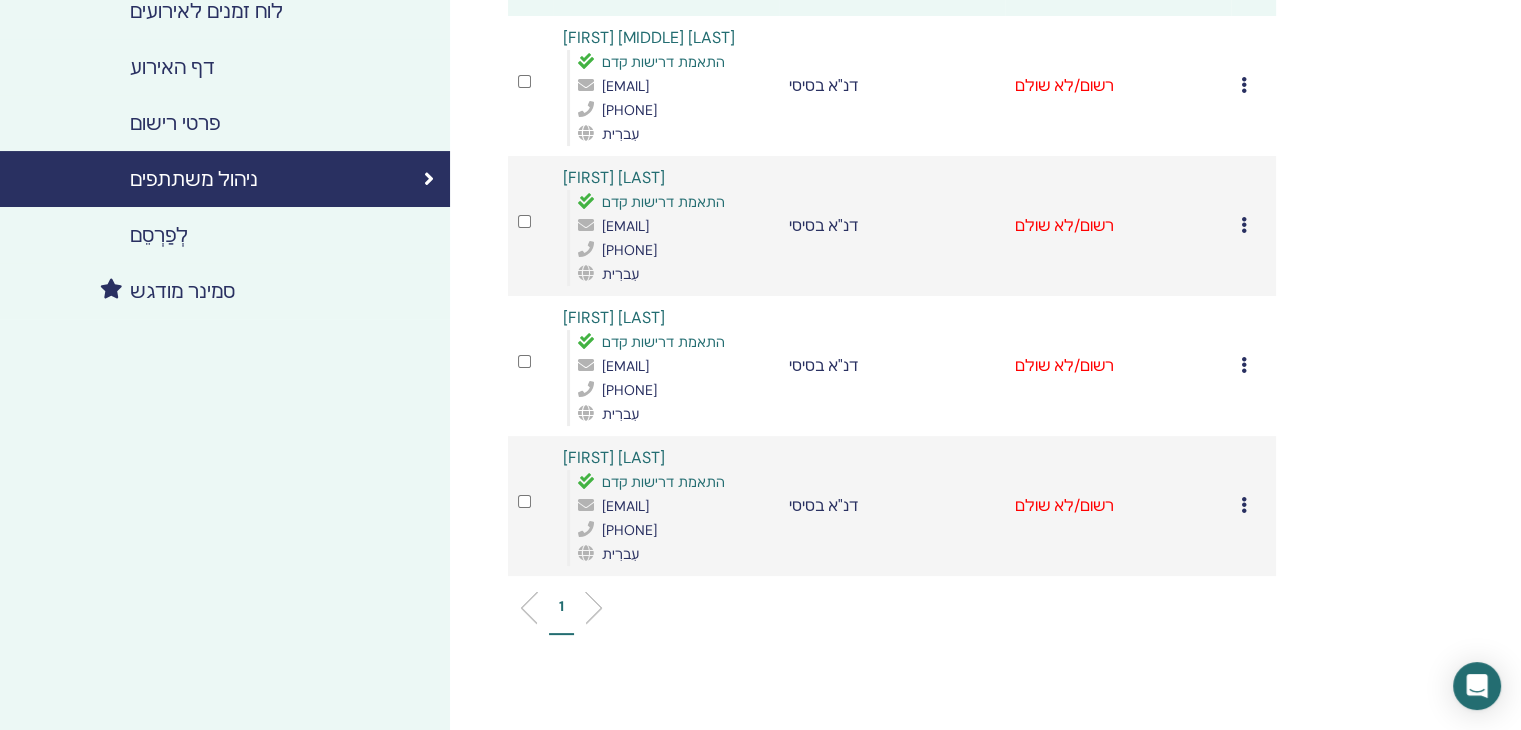 scroll, scrollTop: 308, scrollLeft: 0, axis: vertical 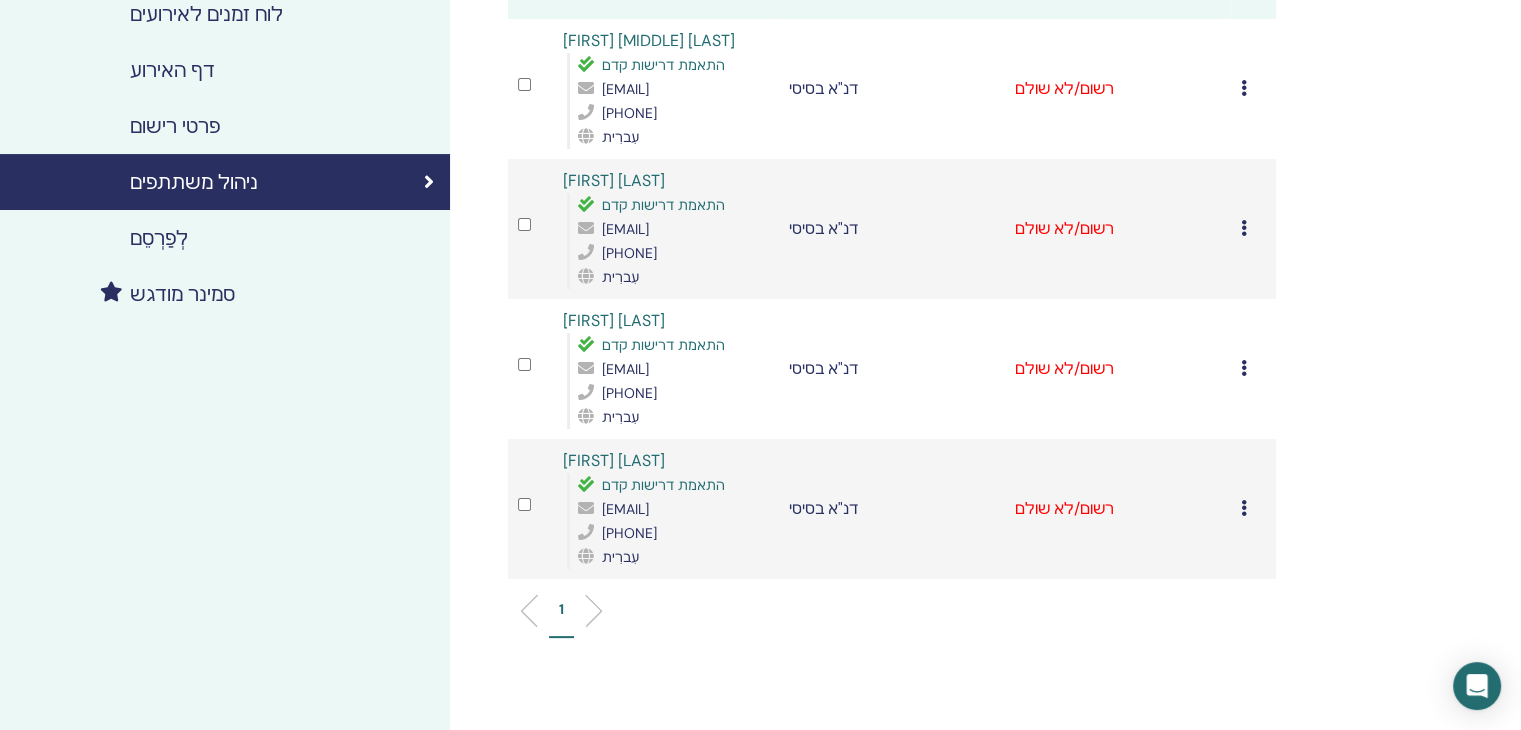 click at bounding box center [1244, 368] 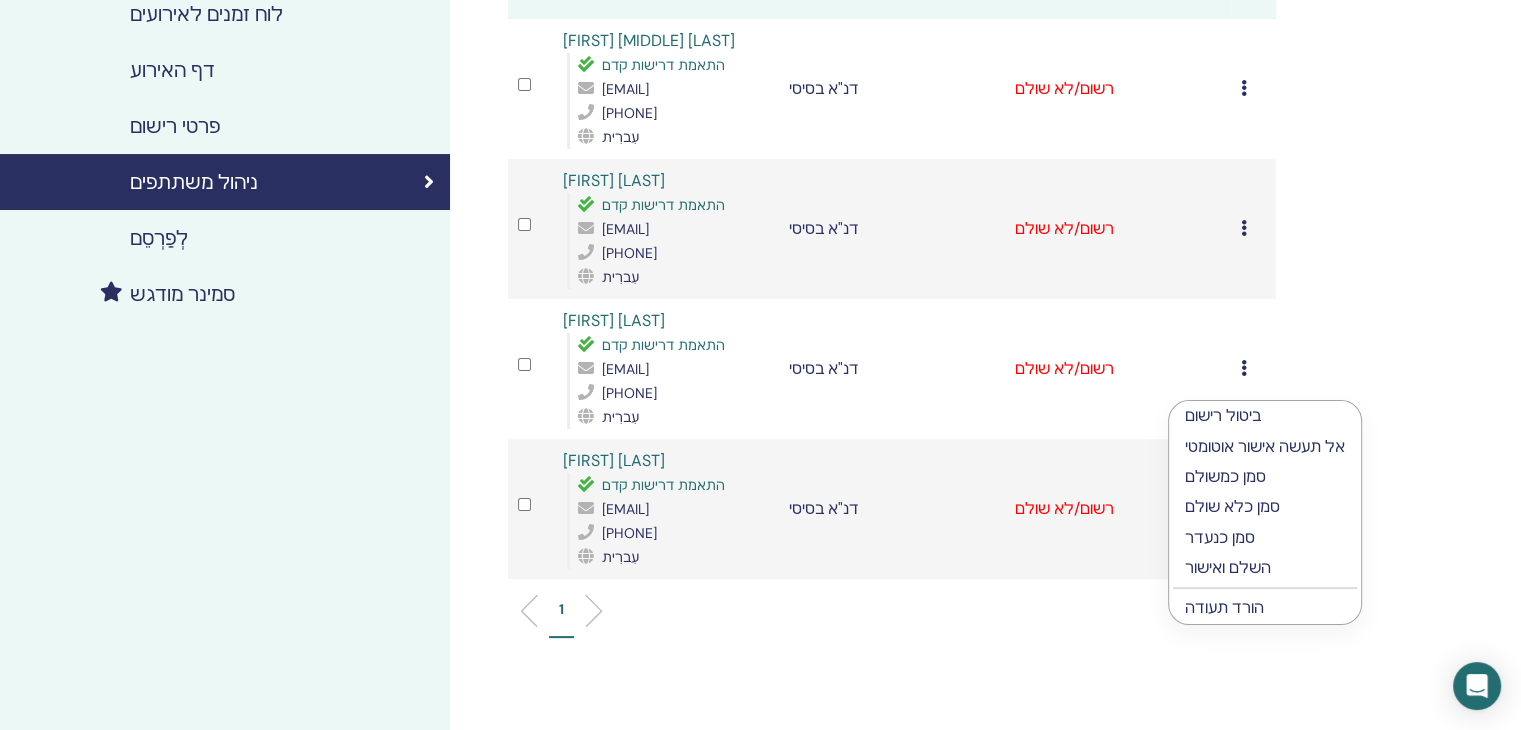 click on "הורד תעודה" at bounding box center [1224, 607] 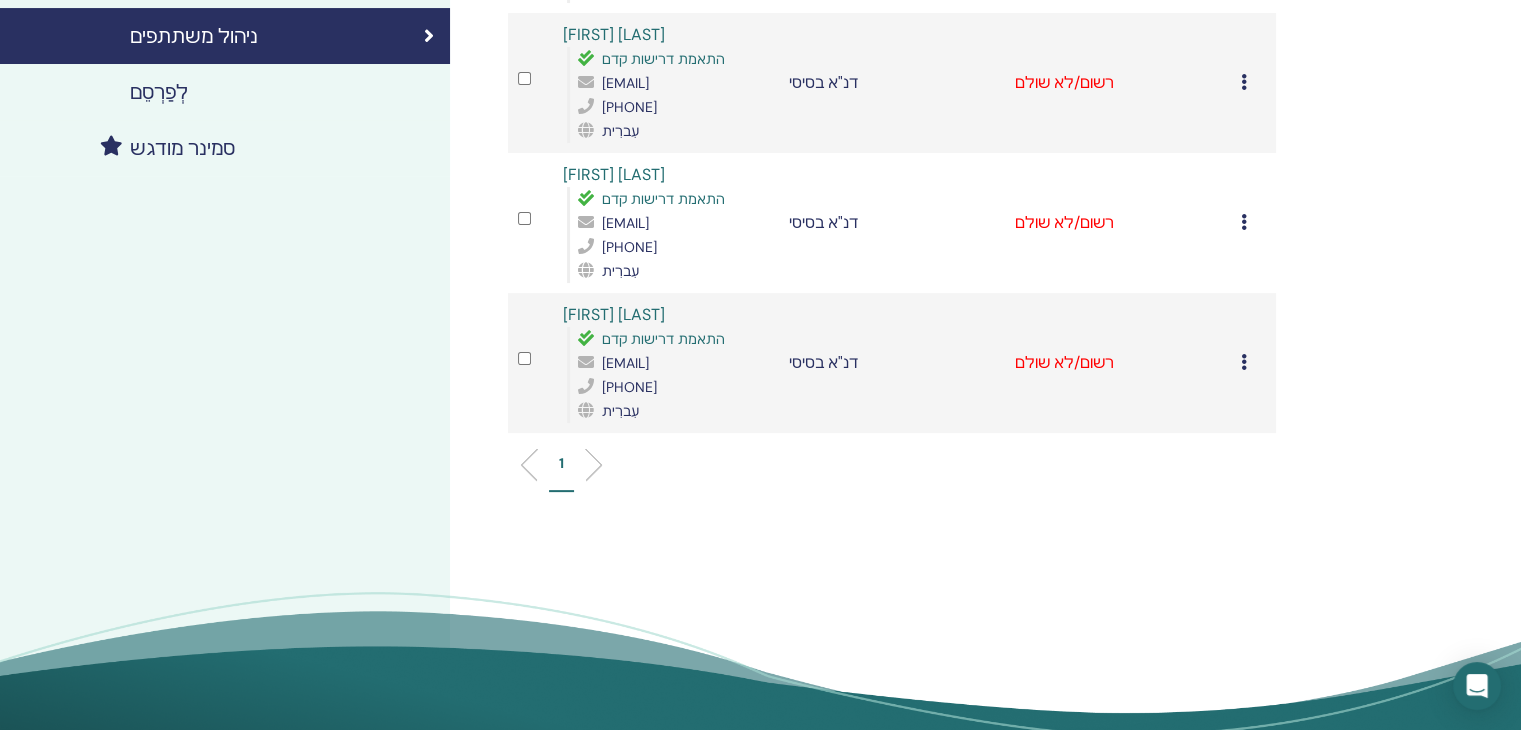 scroll, scrollTop: 452, scrollLeft: 0, axis: vertical 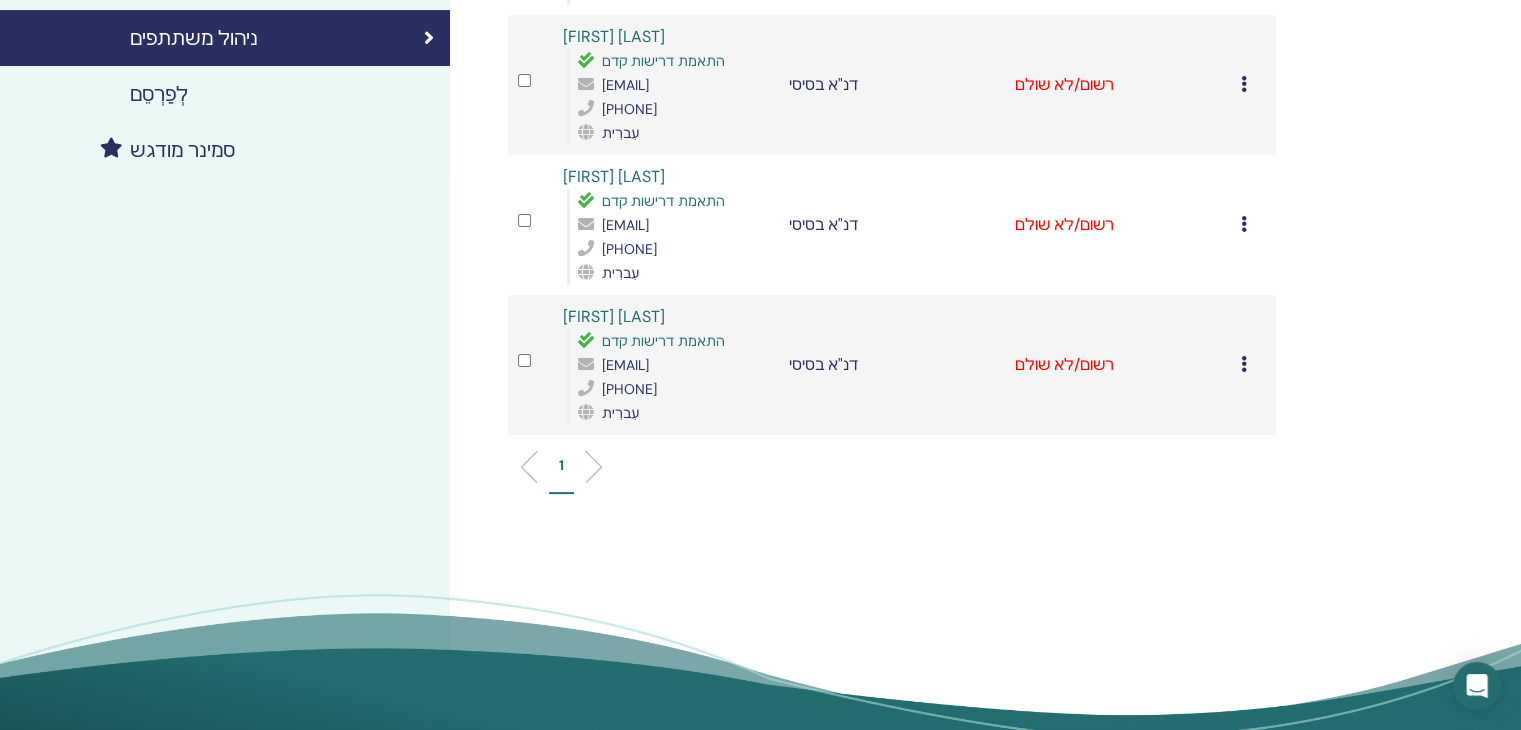 click on "ביטול רישום אל תעשה אישור אוטומטי סמן כמשולם סמן כלא שולם סמן כנעדר השלם ואישור הורד תעודה" at bounding box center [1253, 365] 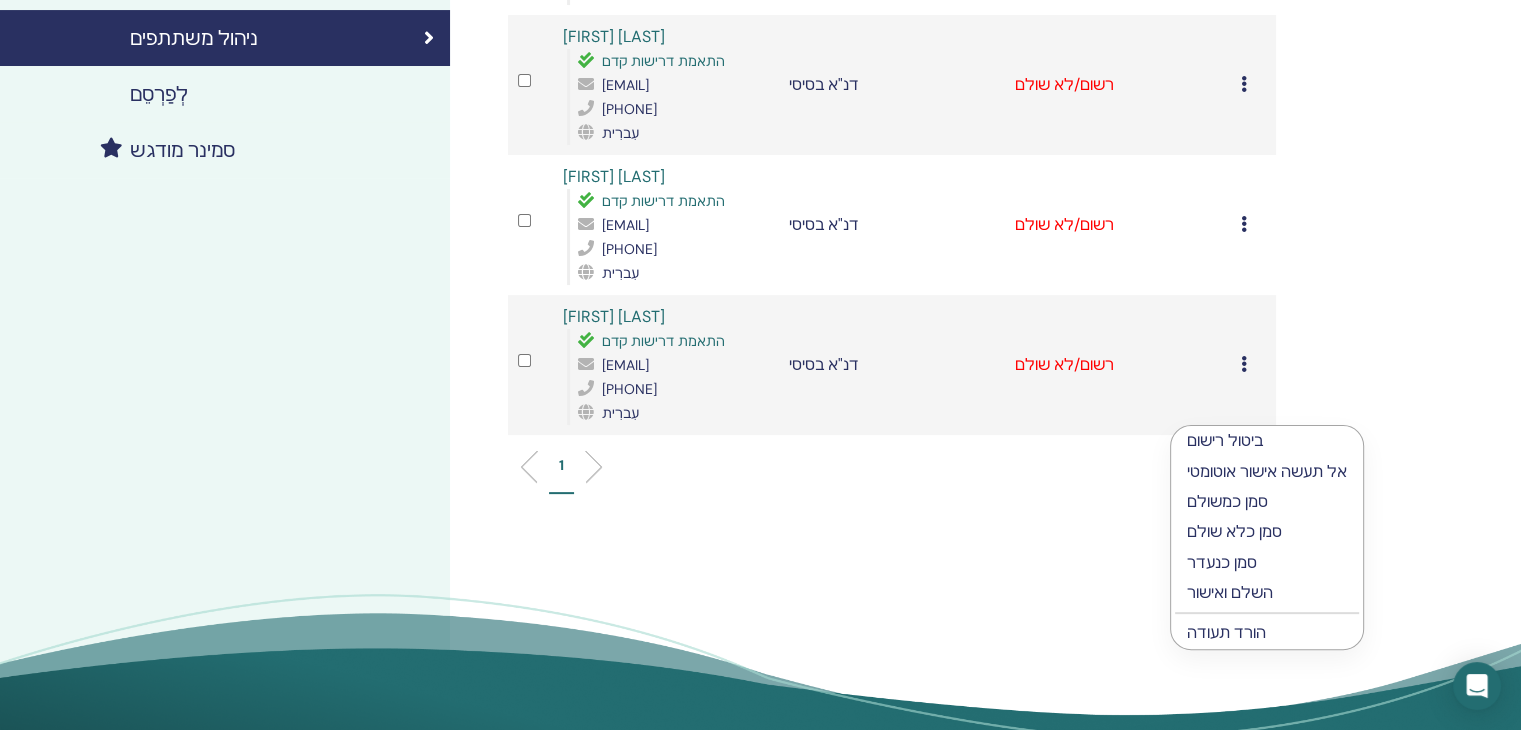 click on "הורד תעודה" at bounding box center [1226, 632] 